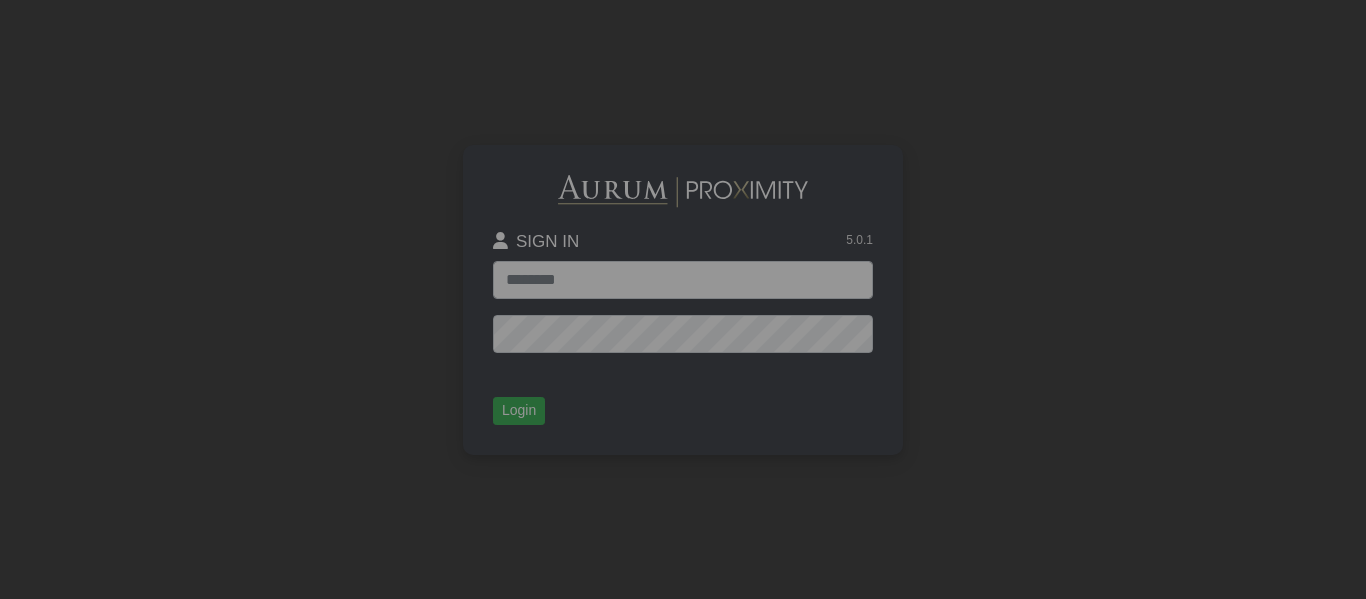 scroll, scrollTop: 0, scrollLeft: 0, axis: both 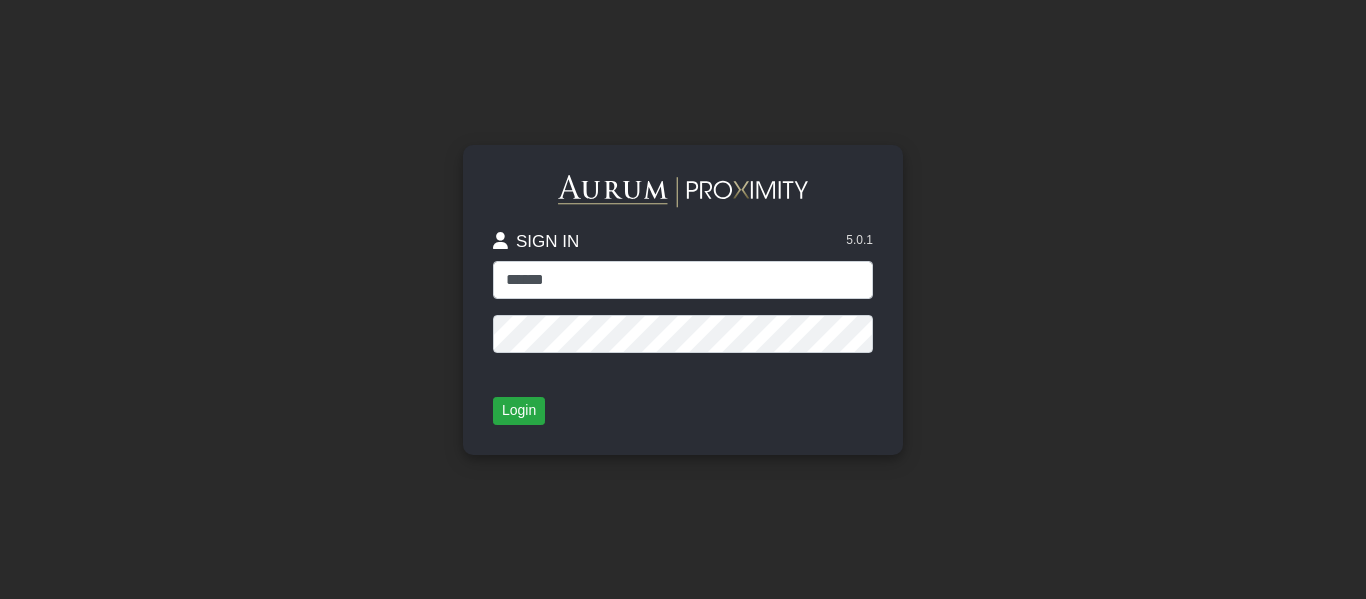 click on "******" 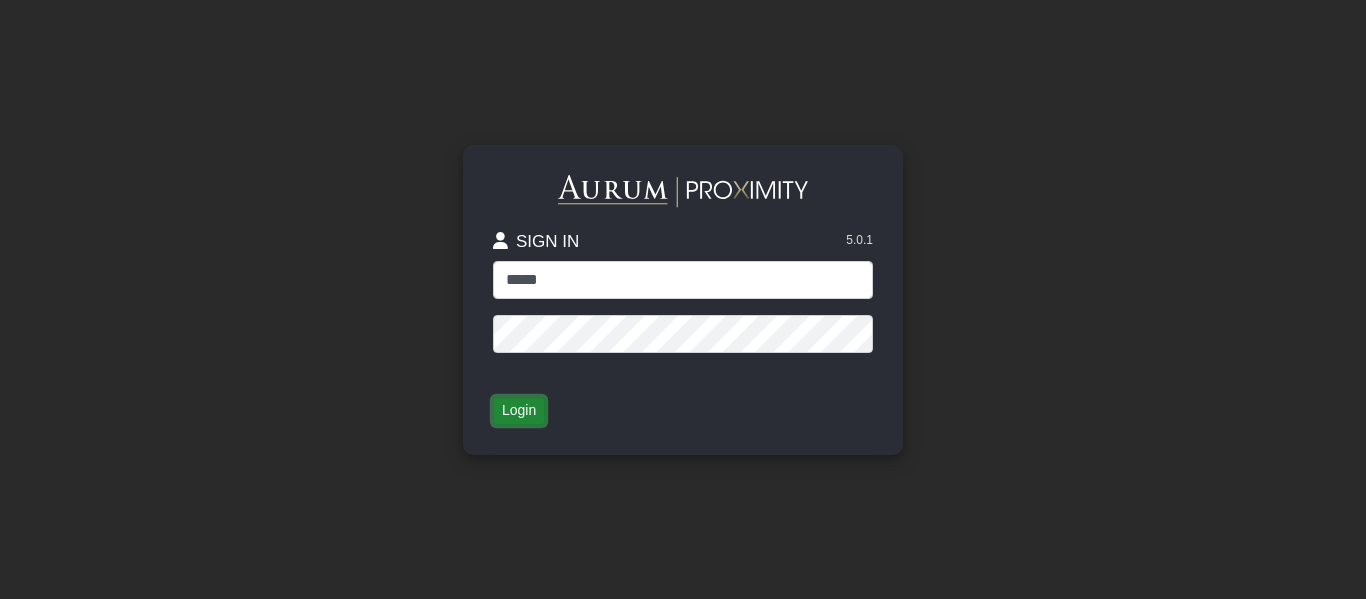 click on "Login" 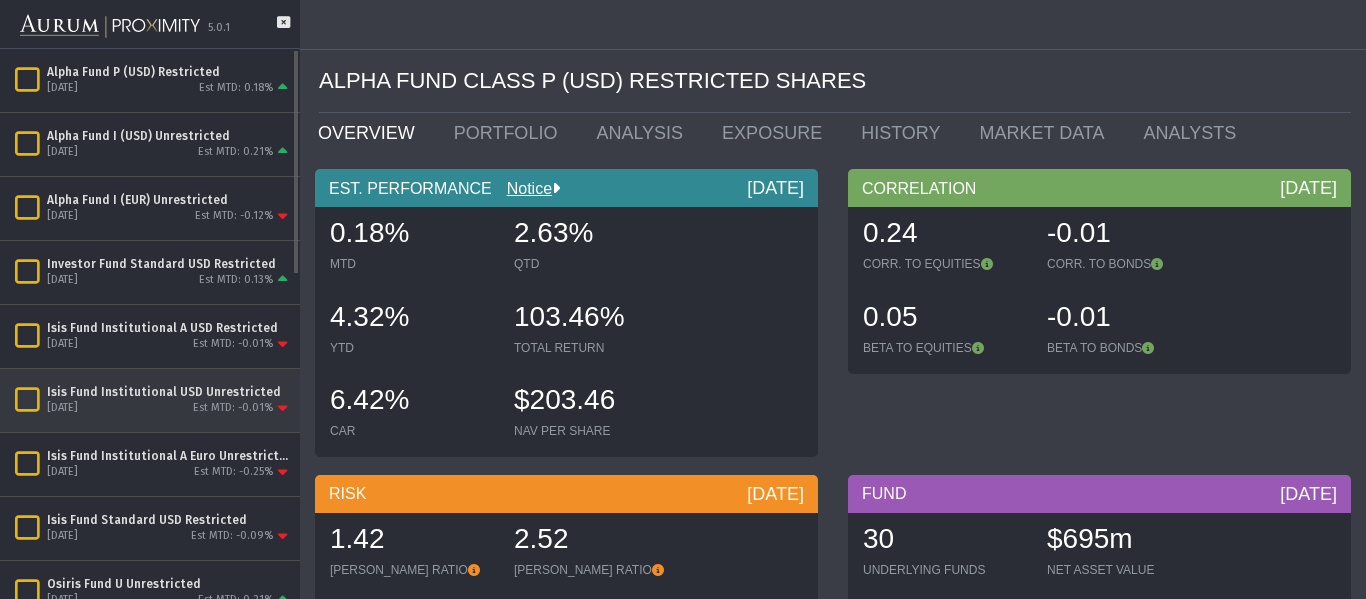 click 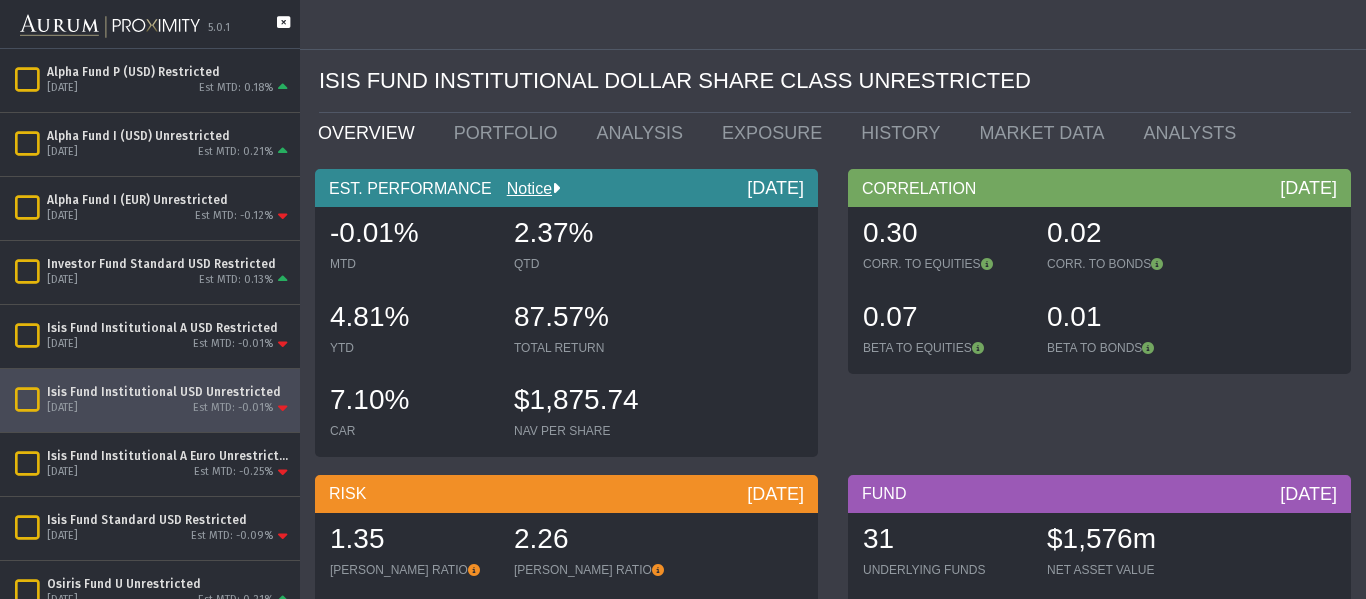 click 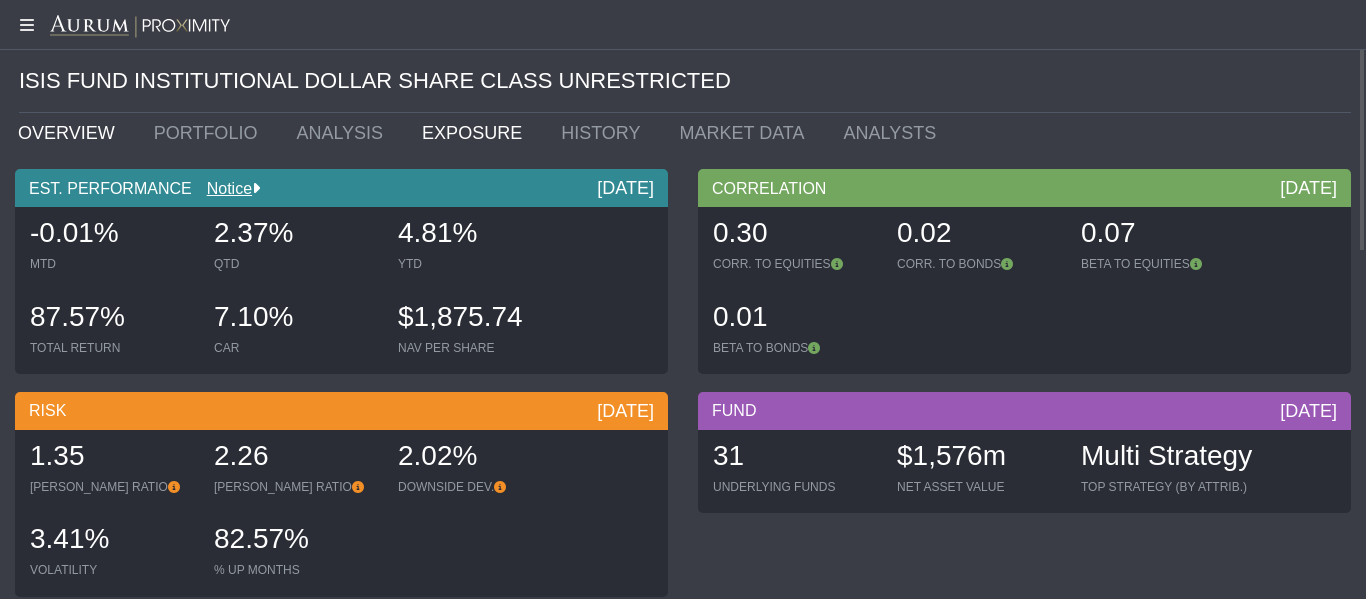 click on "EXPOSURE" 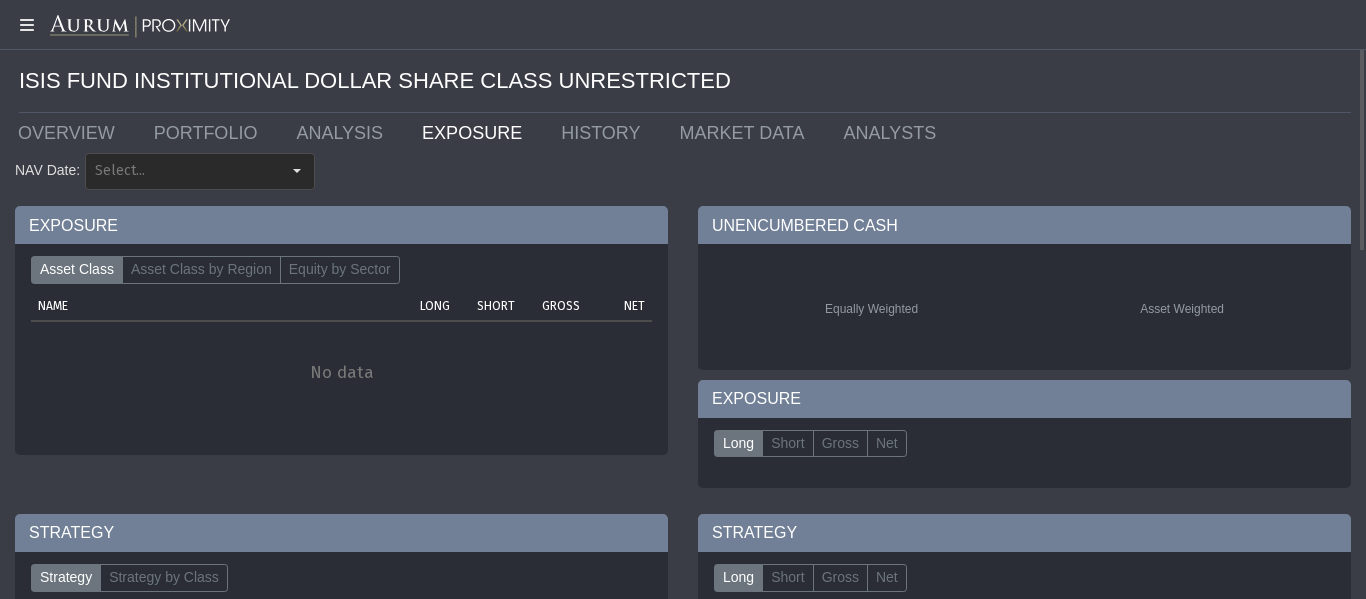 type on "********" 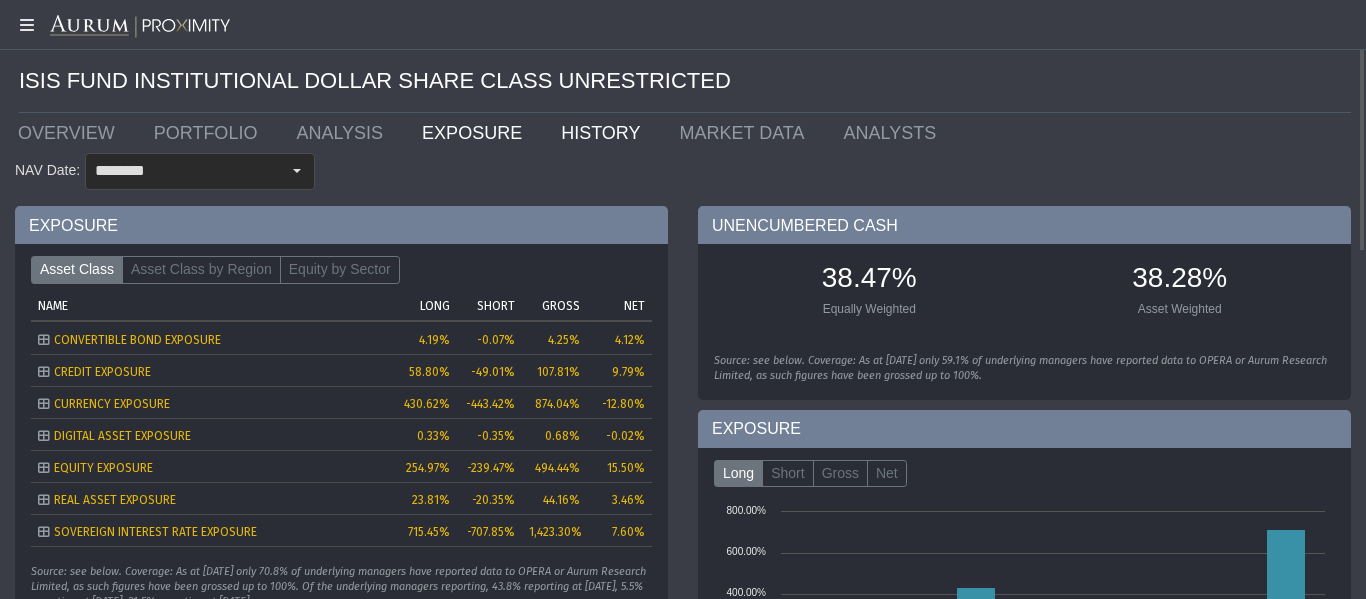 click on "HISTORY" 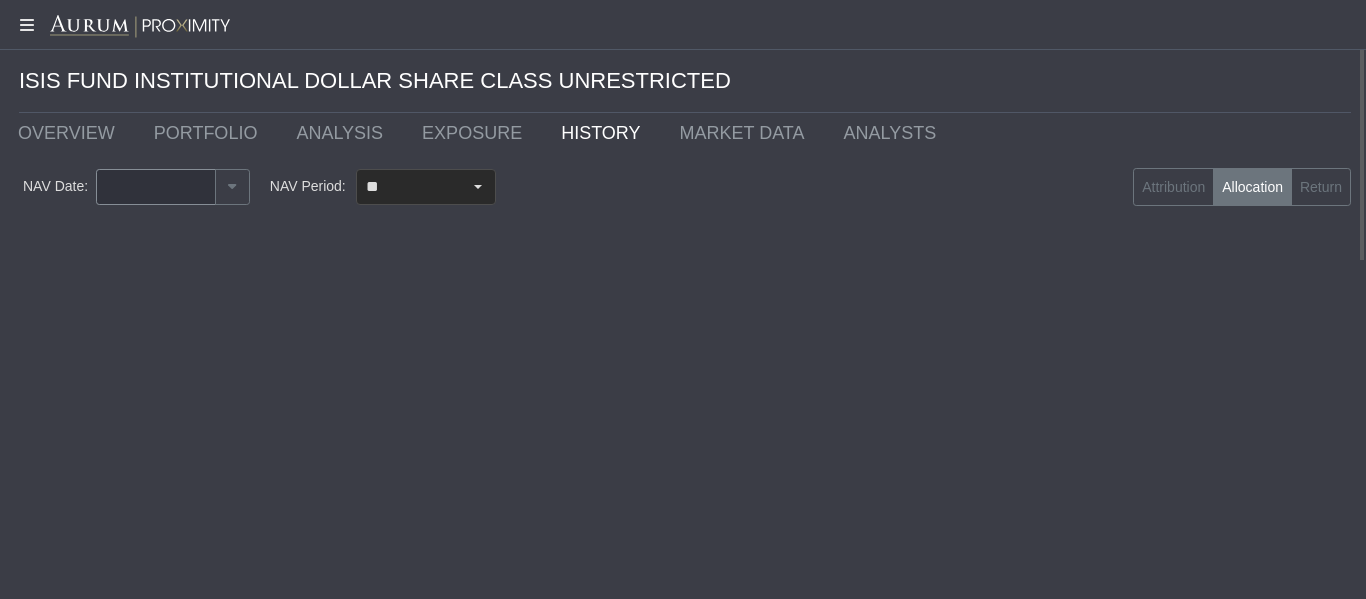 type on "********" 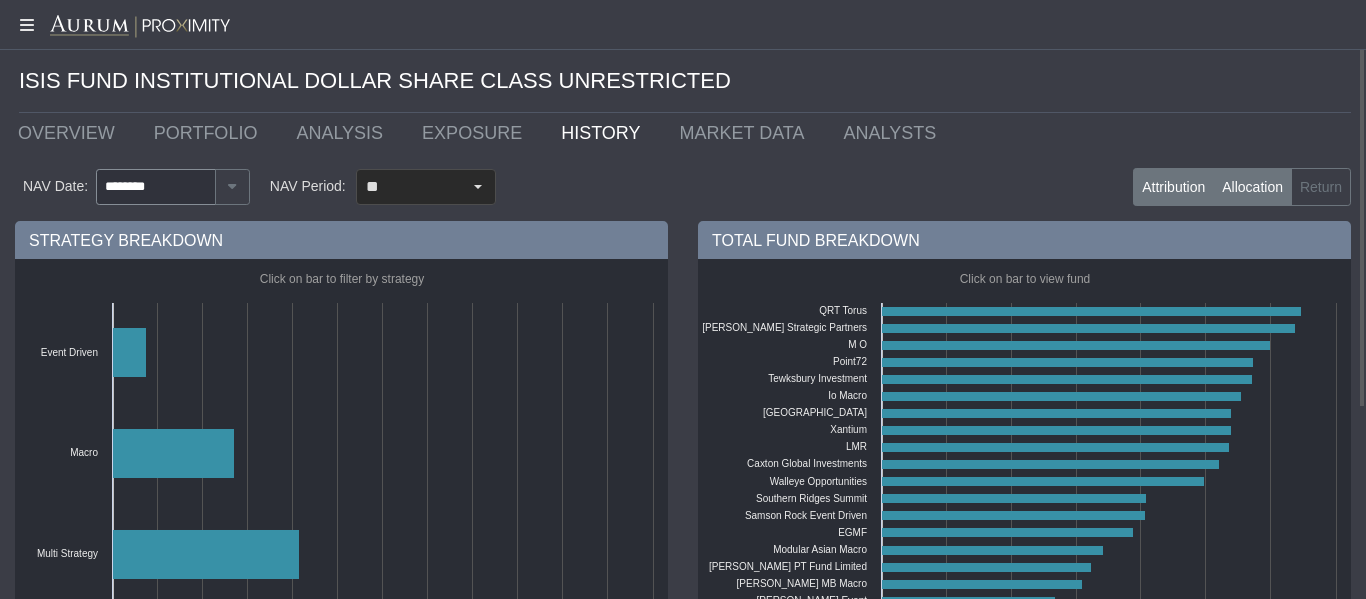 click on "Attribution" 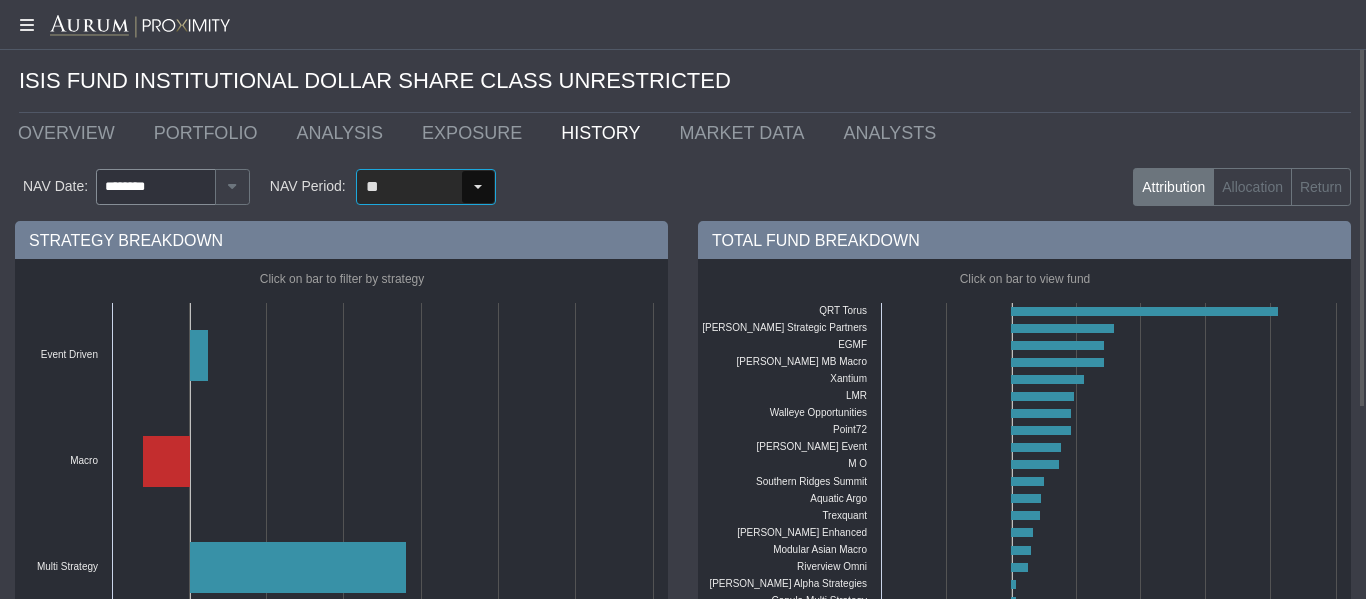 click 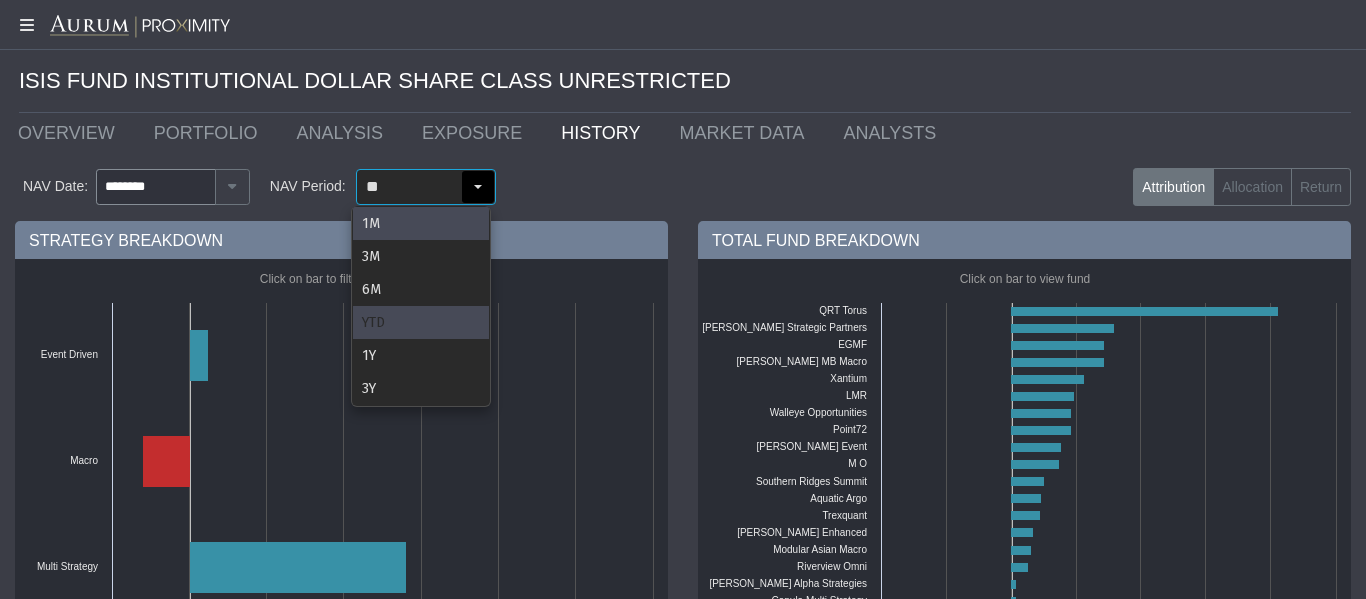 click on "YTD" at bounding box center (421, 322) 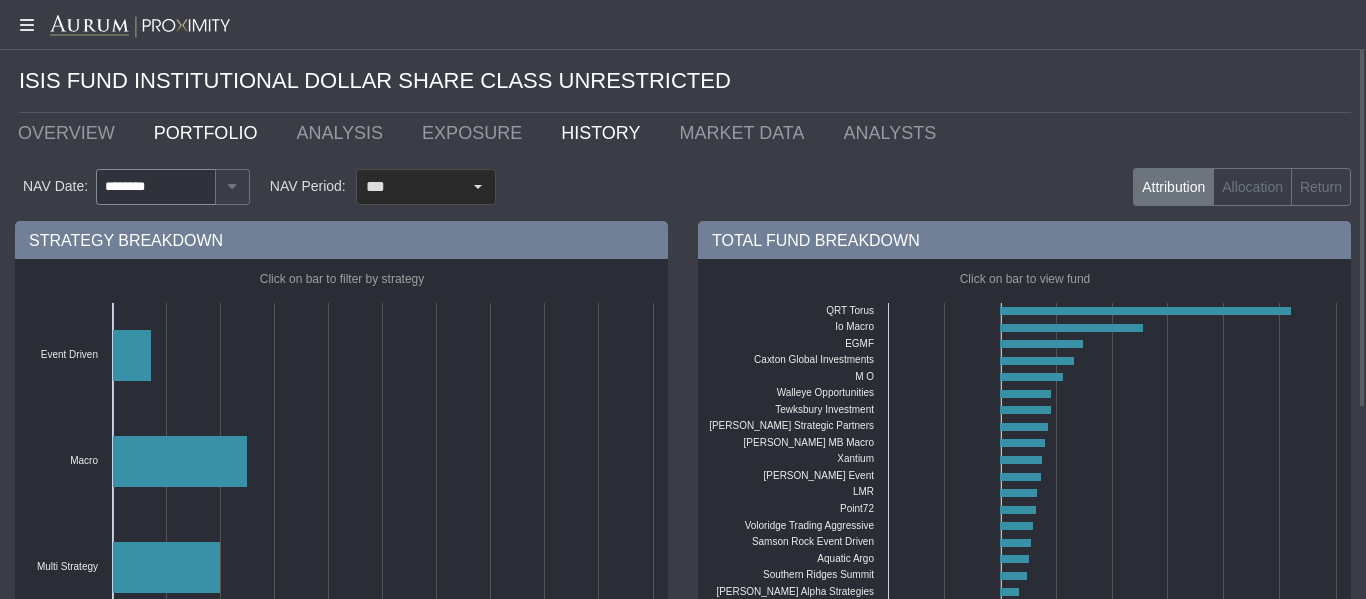 click on "PORTFOLIO" 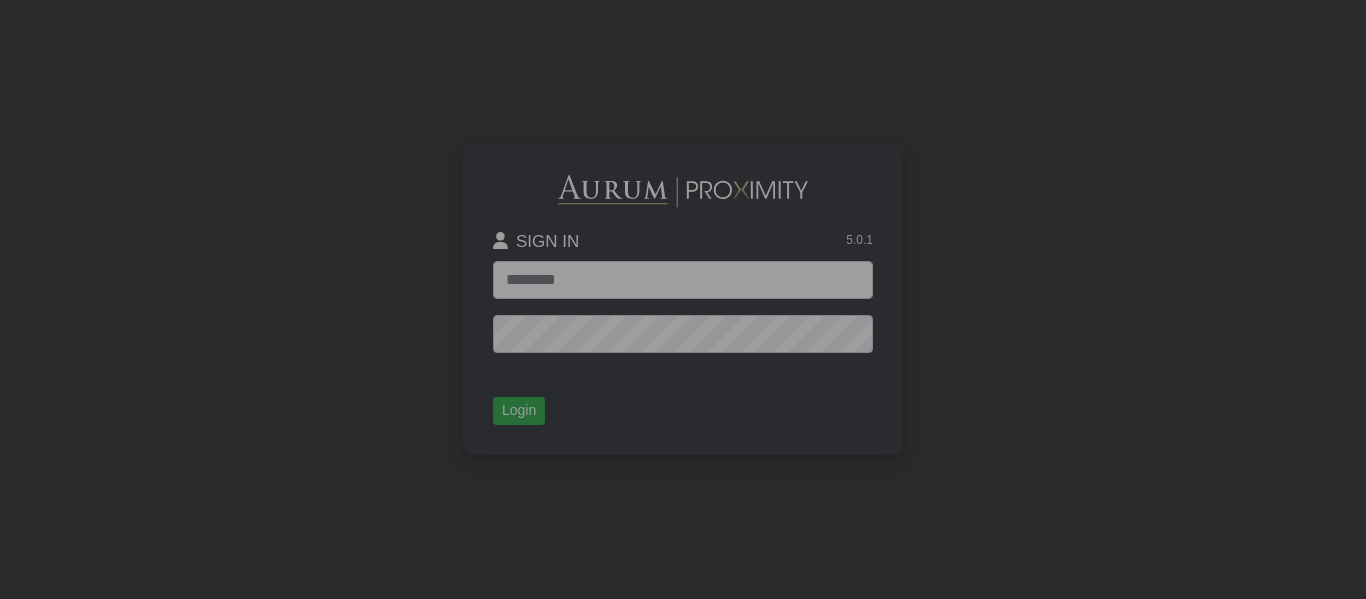 scroll, scrollTop: 0, scrollLeft: 0, axis: both 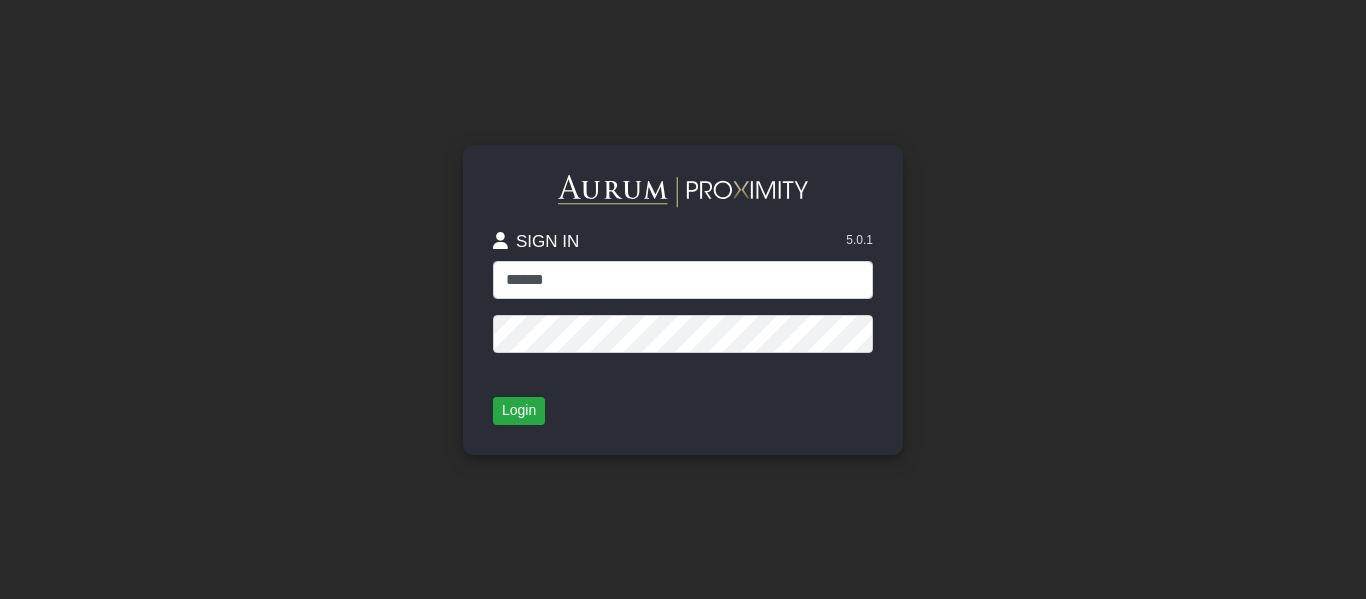 click on "SIGN IN 5.0.1 ******" 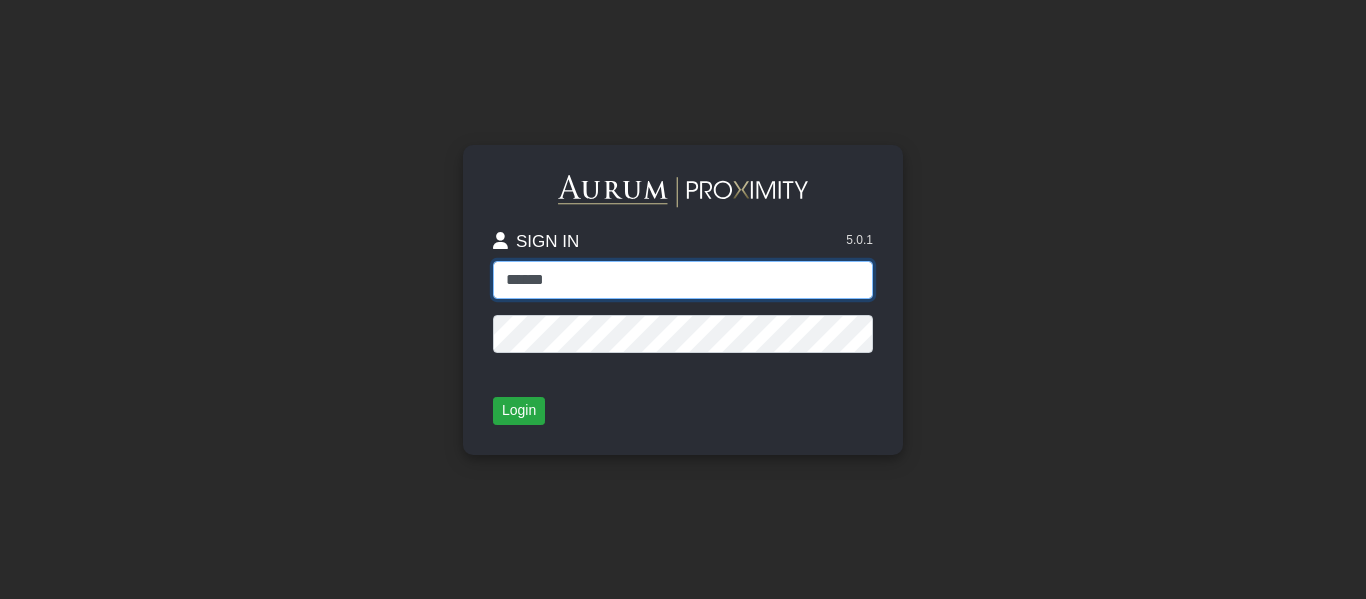 click on "******" 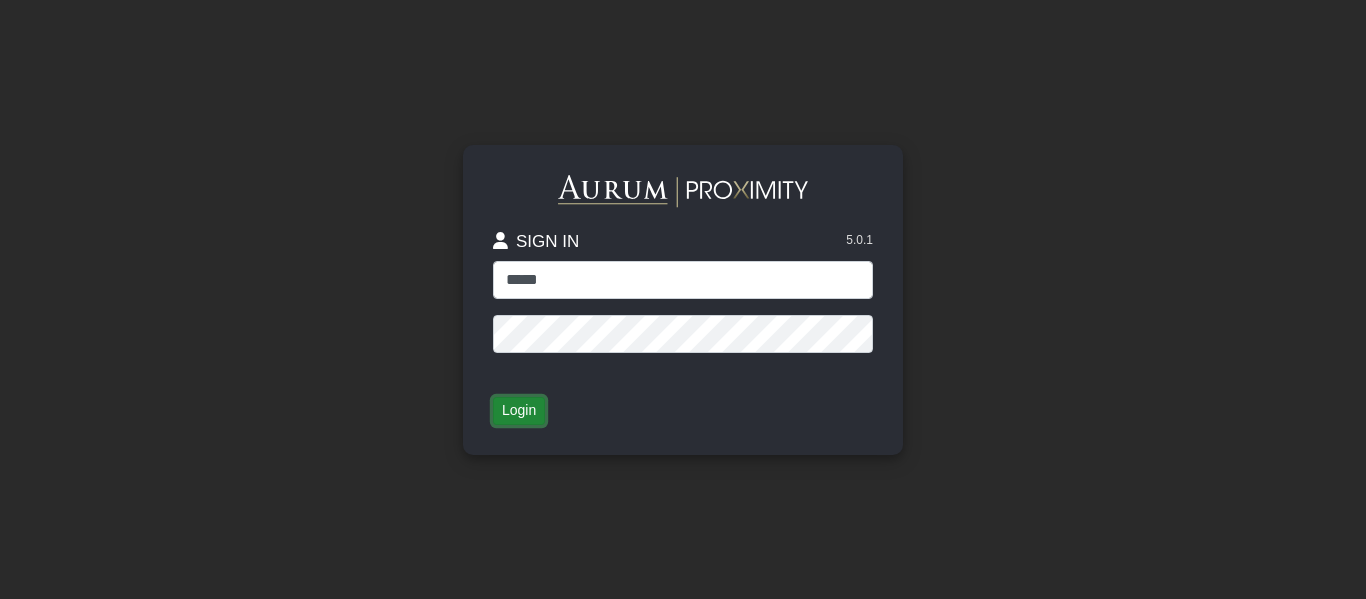 click on "Login" 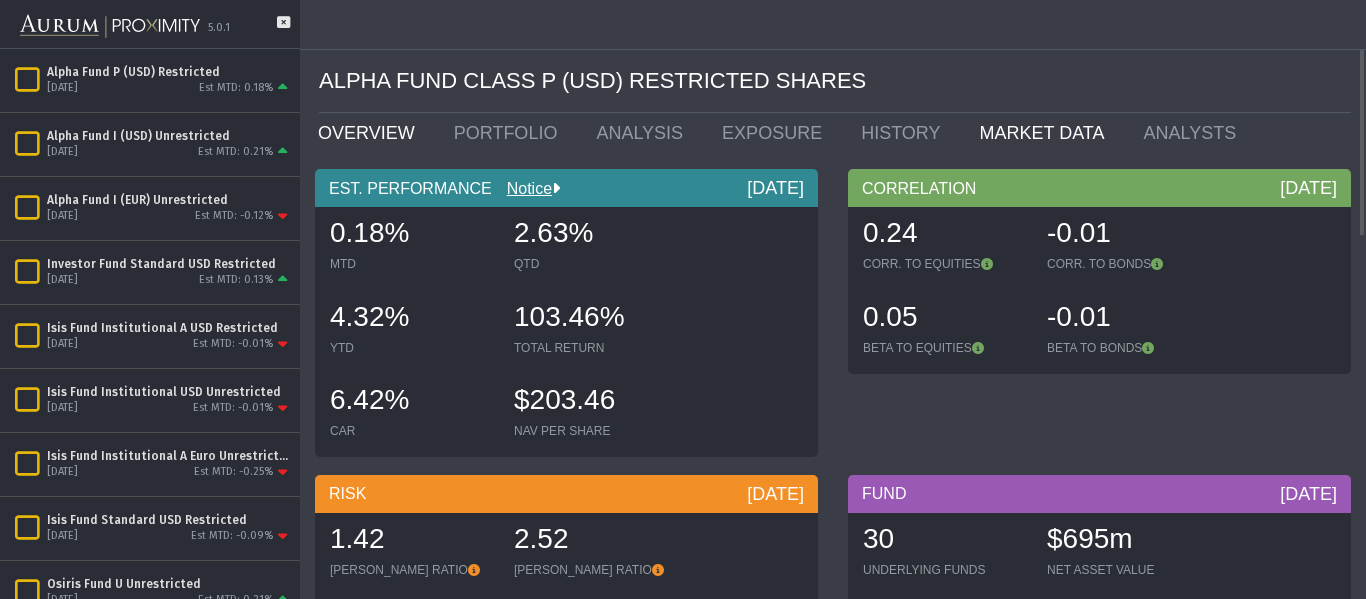 click on "MARKET DATA" 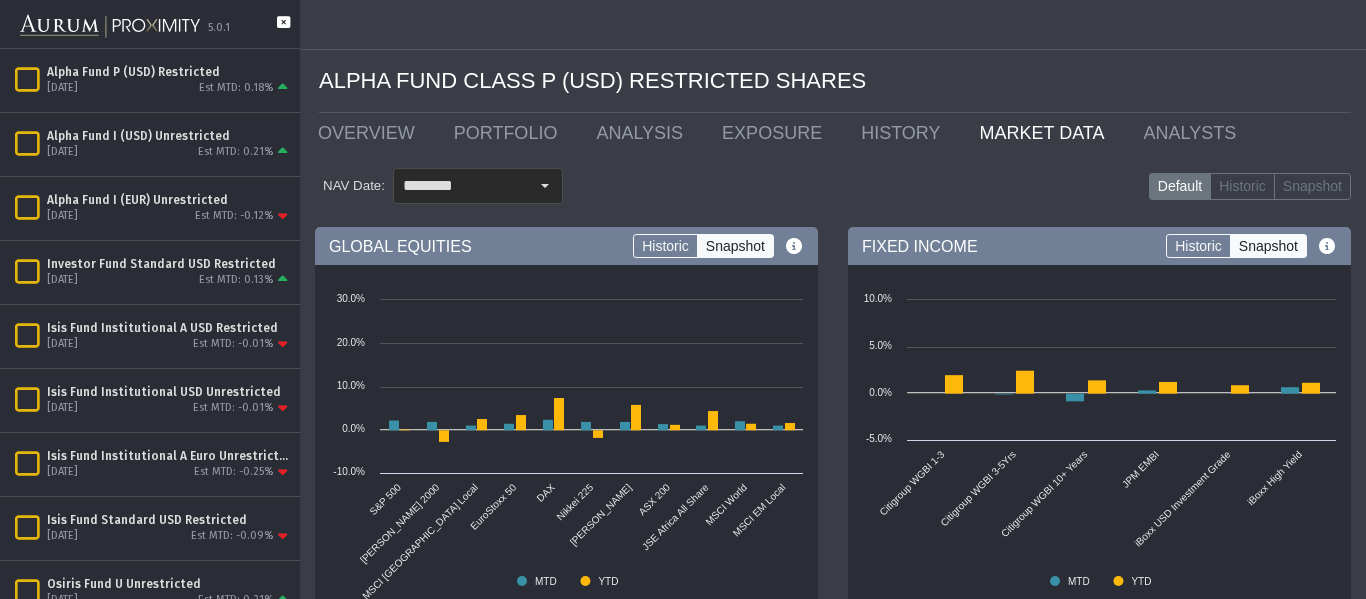 click 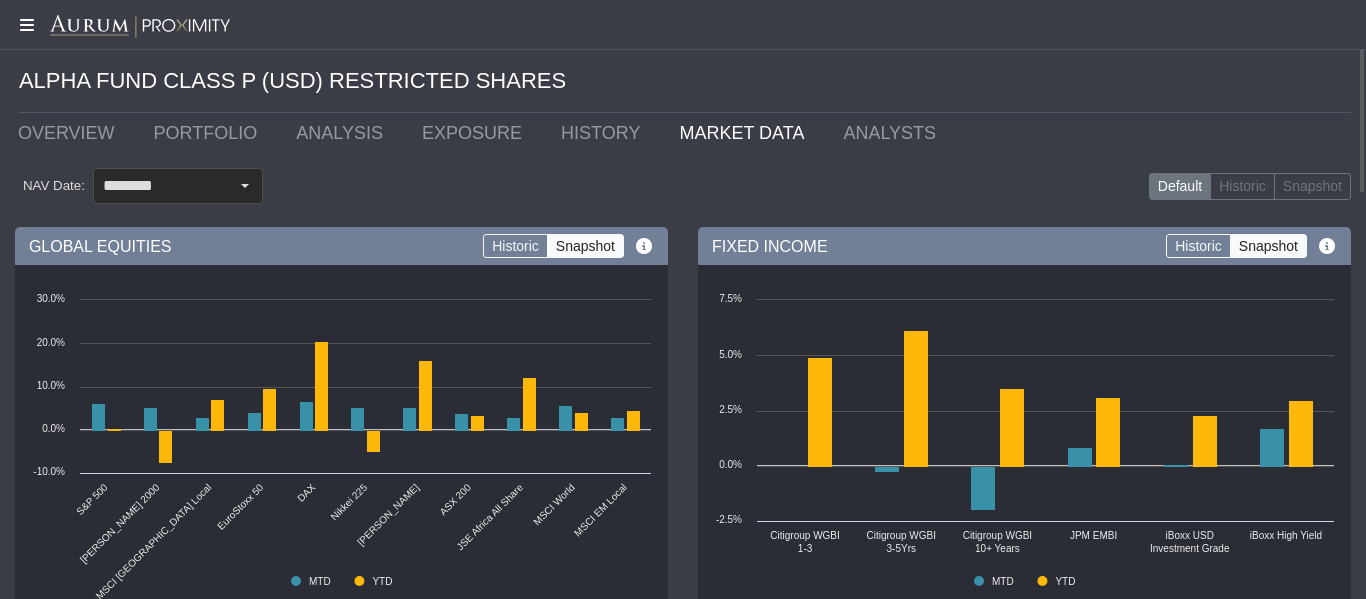 click 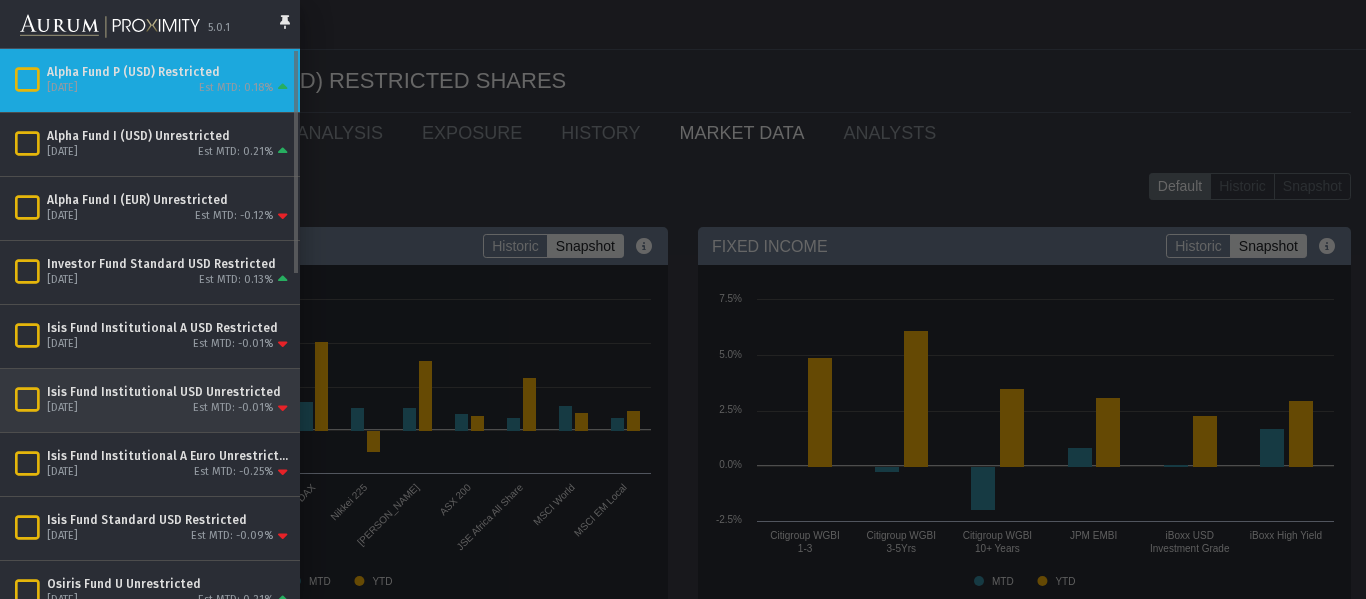 click on "Isis Fund Institutional USD Unrestricted" 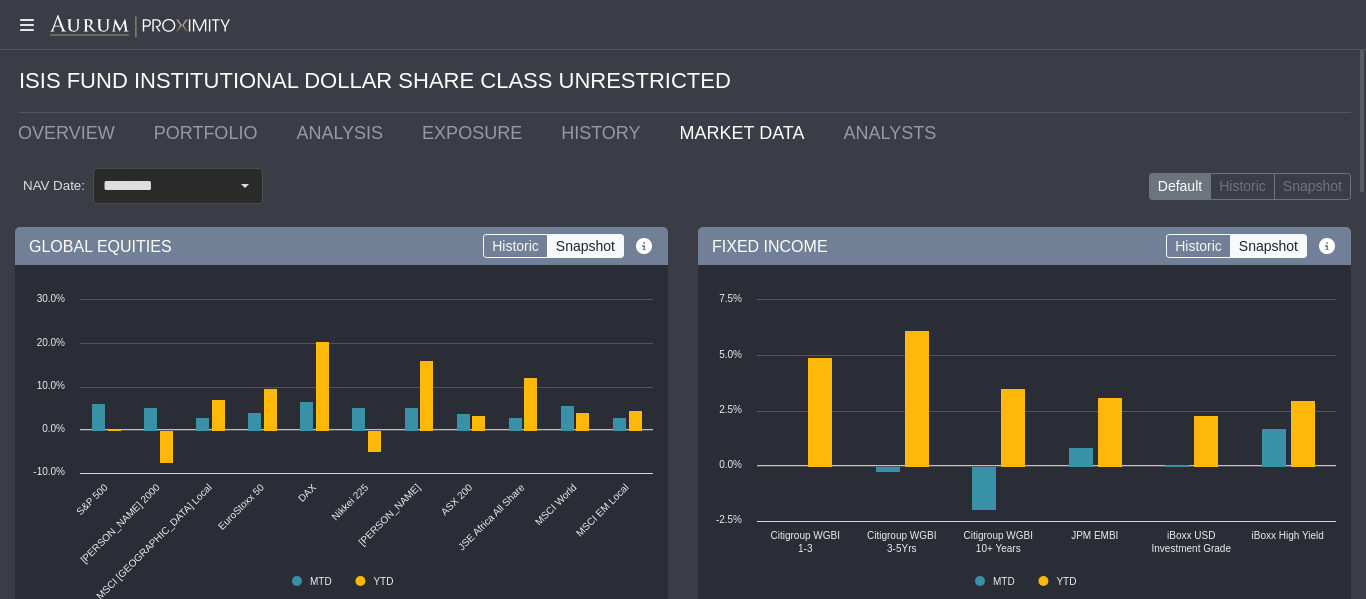 click on "ISIS FUND INSTITUTIONAL DOLLAR SHARE CLASS UNRESTRICTED" 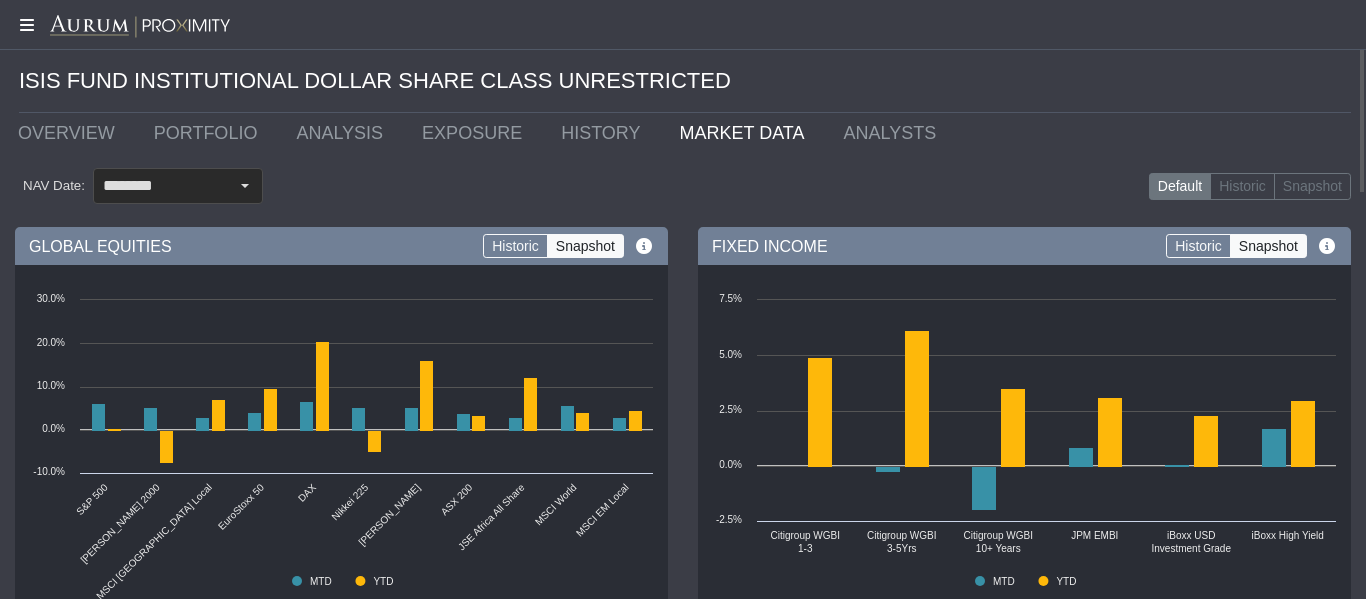 click 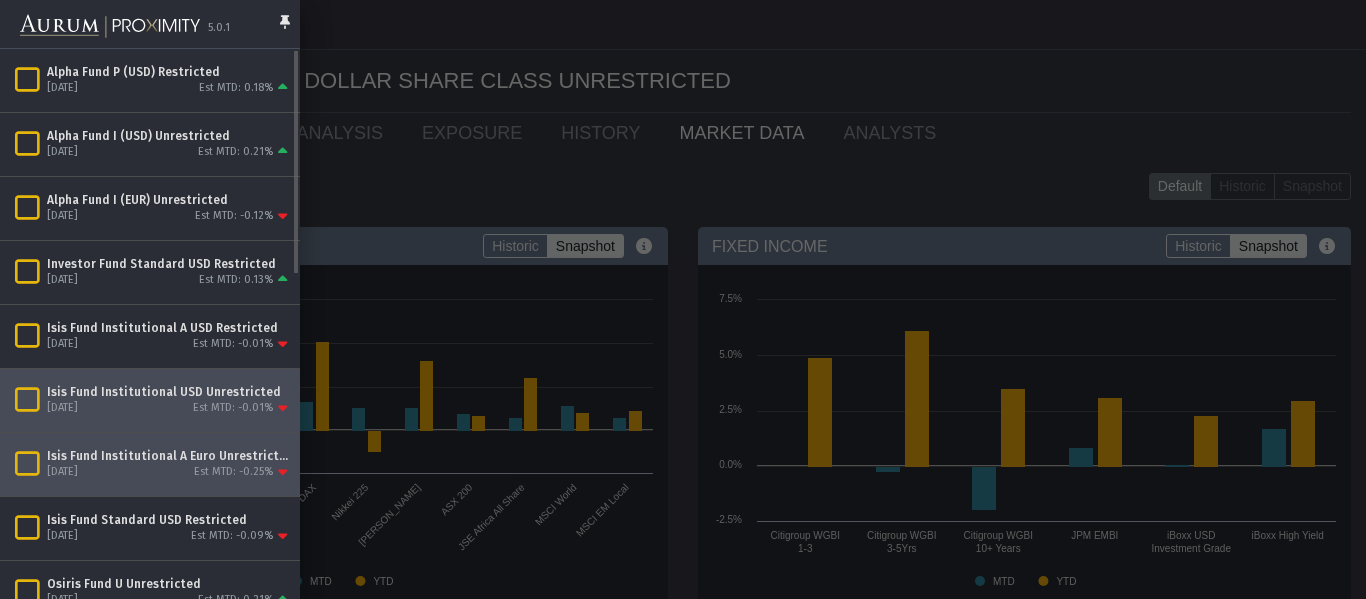 click on "Isis Fund Institutional A Euro Unrestricted" at bounding box center [169, 456] 